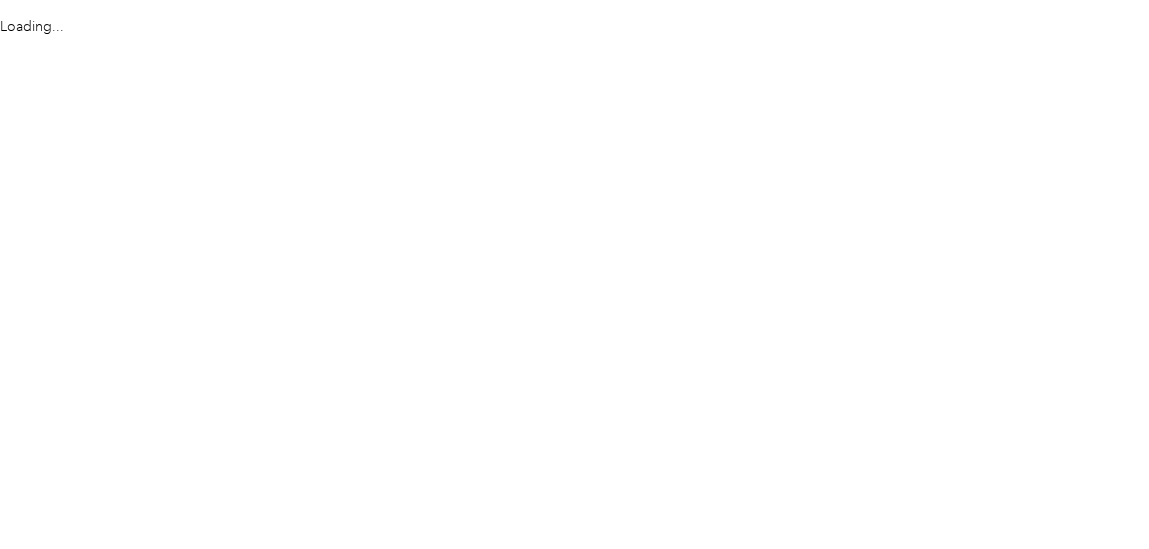 scroll, scrollTop: 0, scrollLeft: 0, axis: both 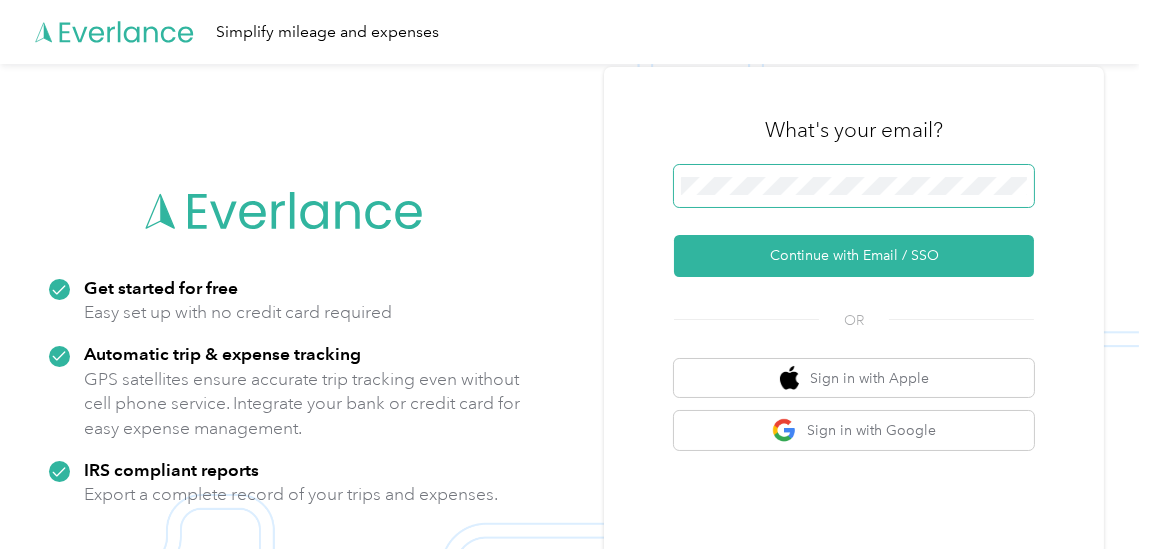 click at bounding box center (854, 186) 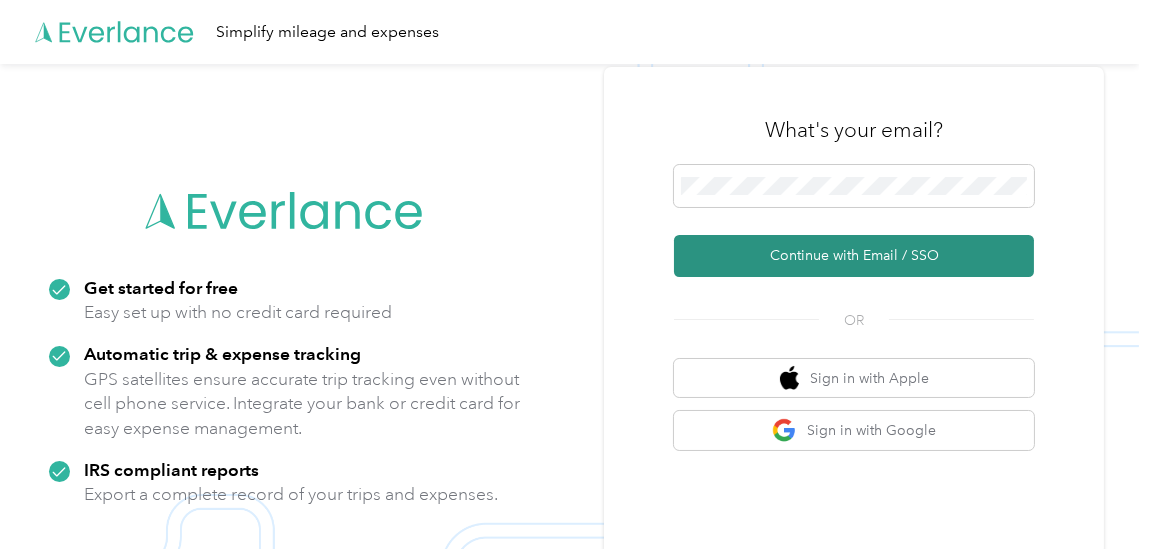 click on "Continue with Email / SSO" at bounding box center [854, 256] 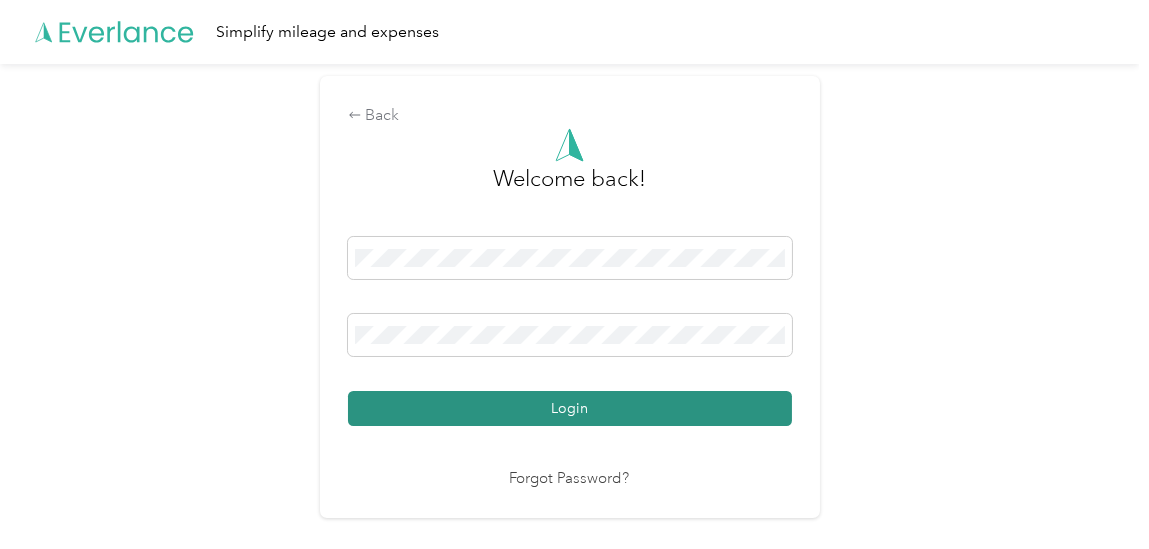 click on "Login" at bounding box center [570, 408] 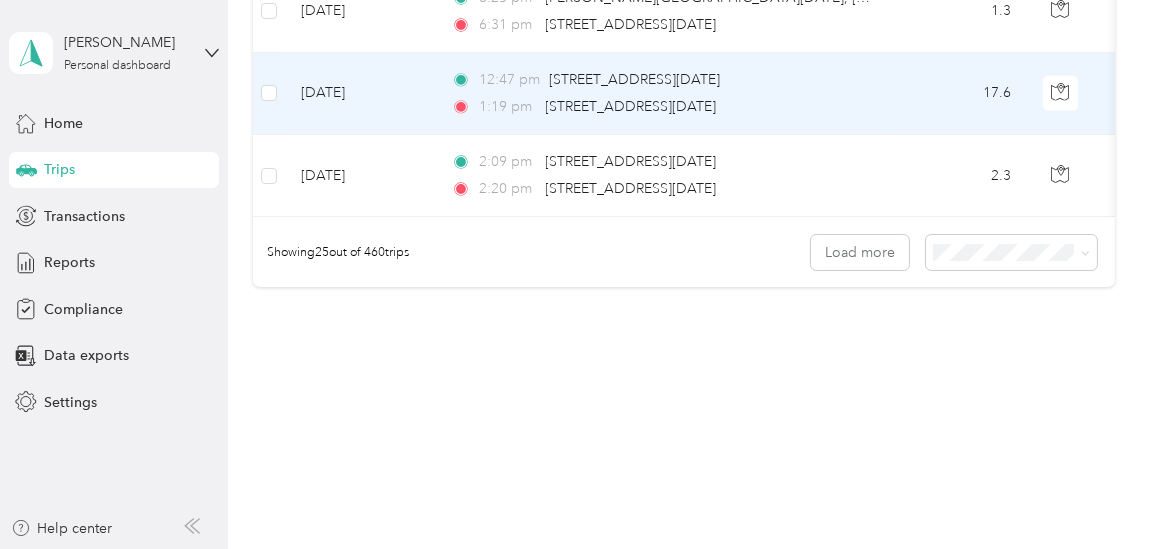 scroll, scrollTop: 2193, scrollLeft: 0, axis: vertical 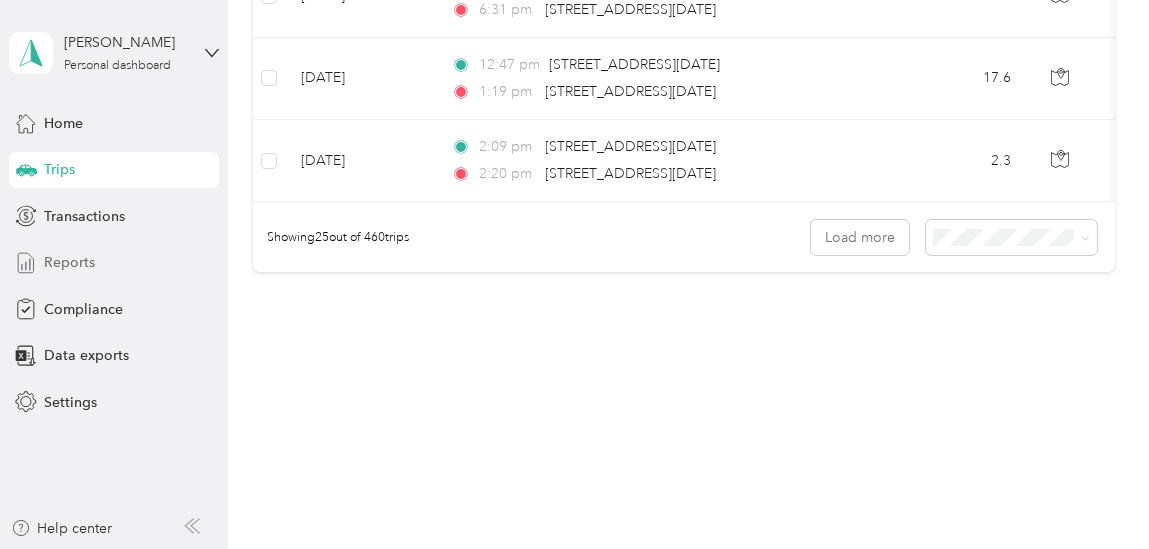 click on "Reports" at bounding box center (69, 262) 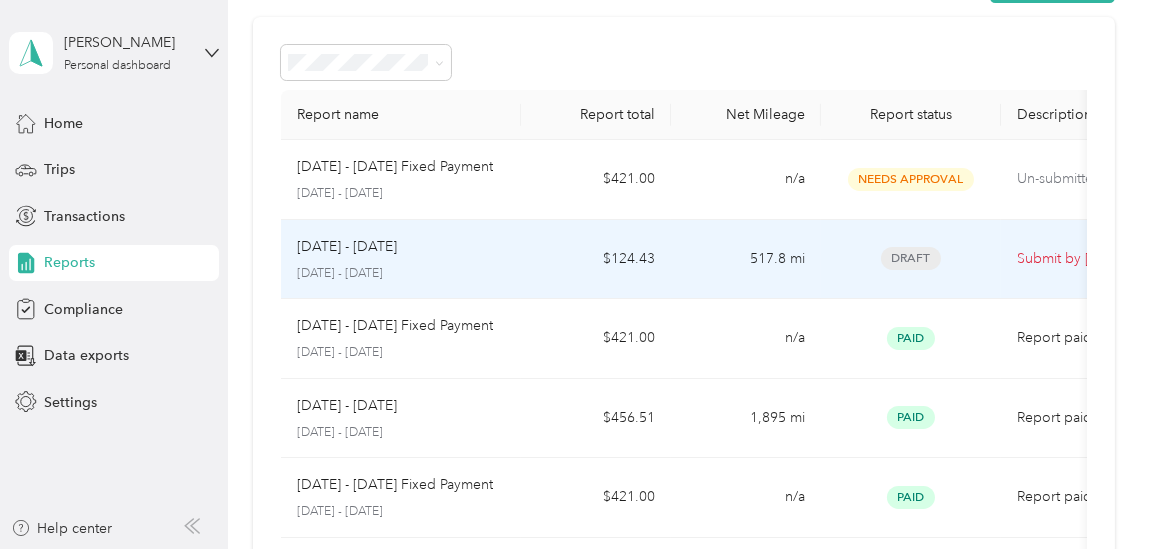scroll, scrollTop: 99, scrollLeft: 0, axis: vertical 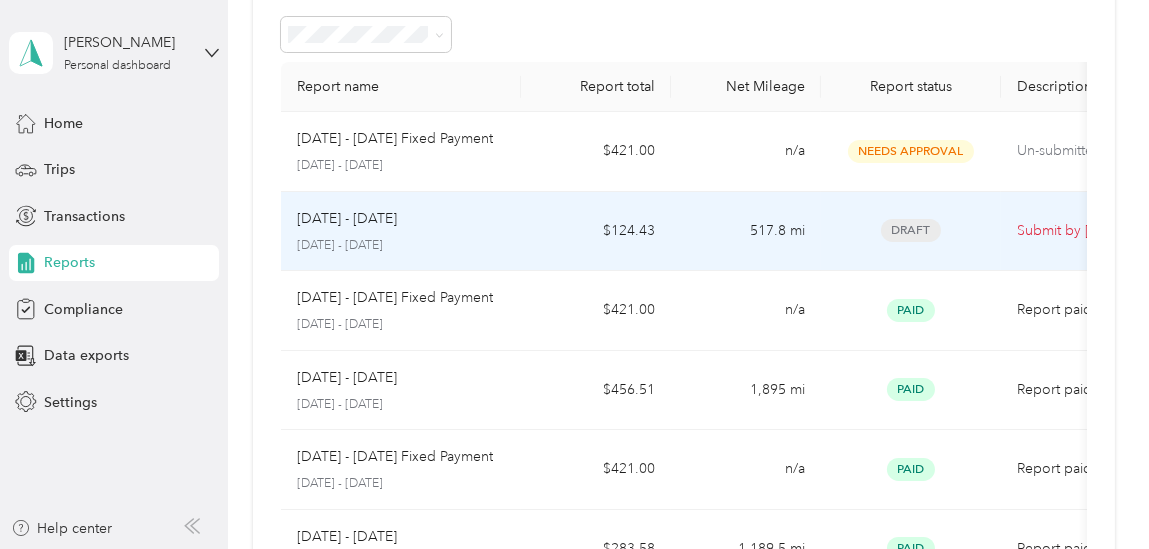 click on "[DATE] - [DATE]" at bounding box center (347, 219) 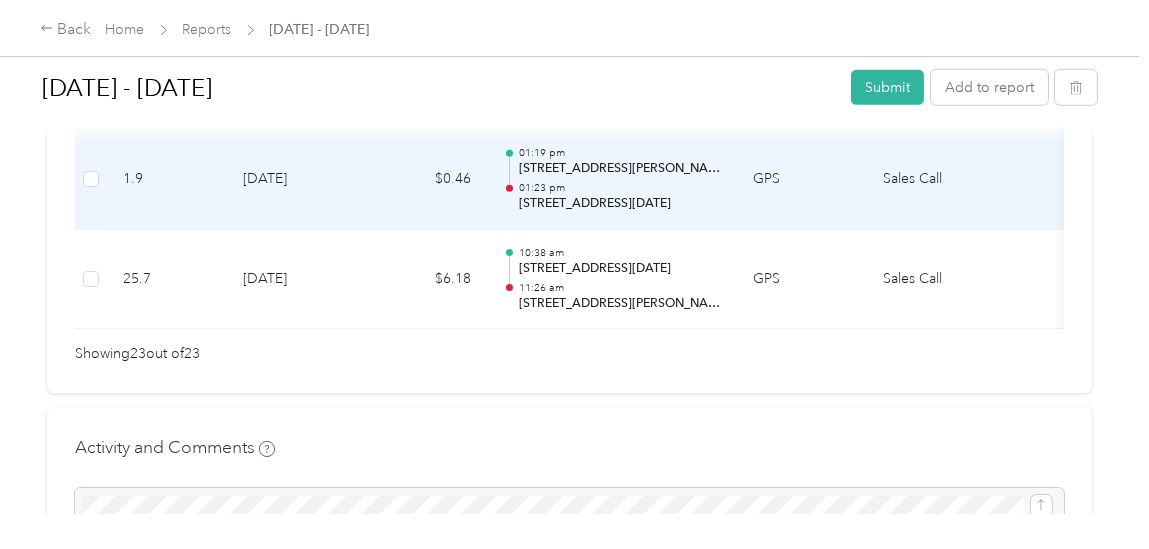 scroll, scrollTop: 2758, scrollLeft: 0, axis: vertical 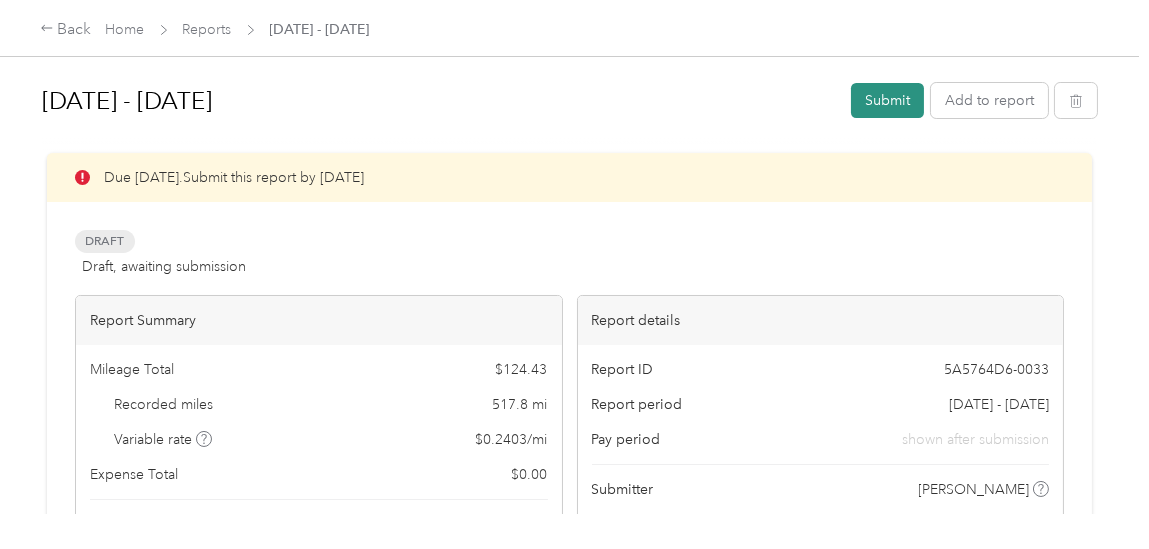 click on "Submit" at bounding box center [887, 100] 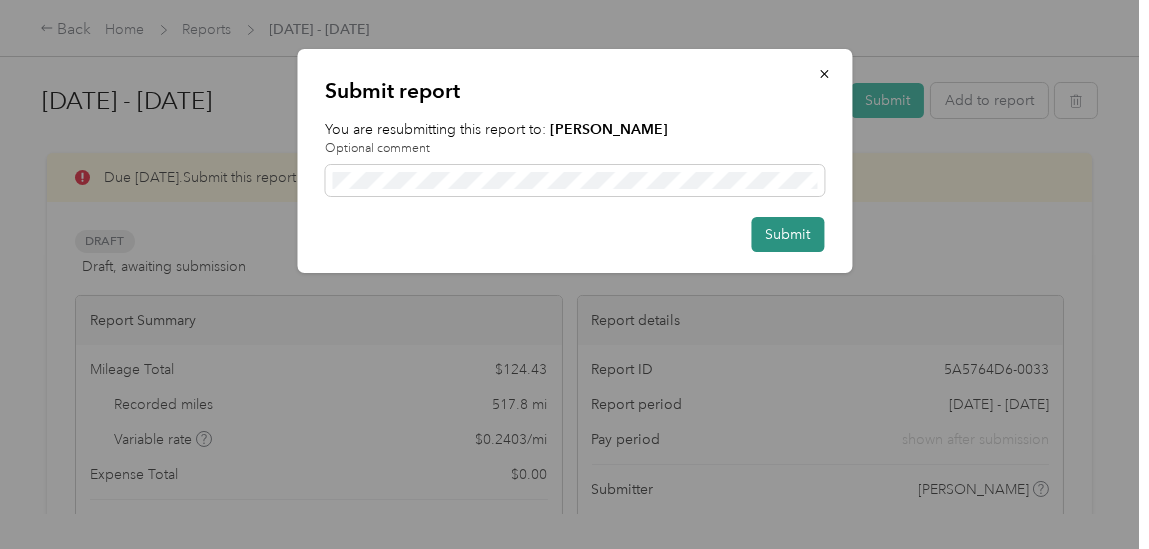click on "Submit" at bounding box center [787, 234] 